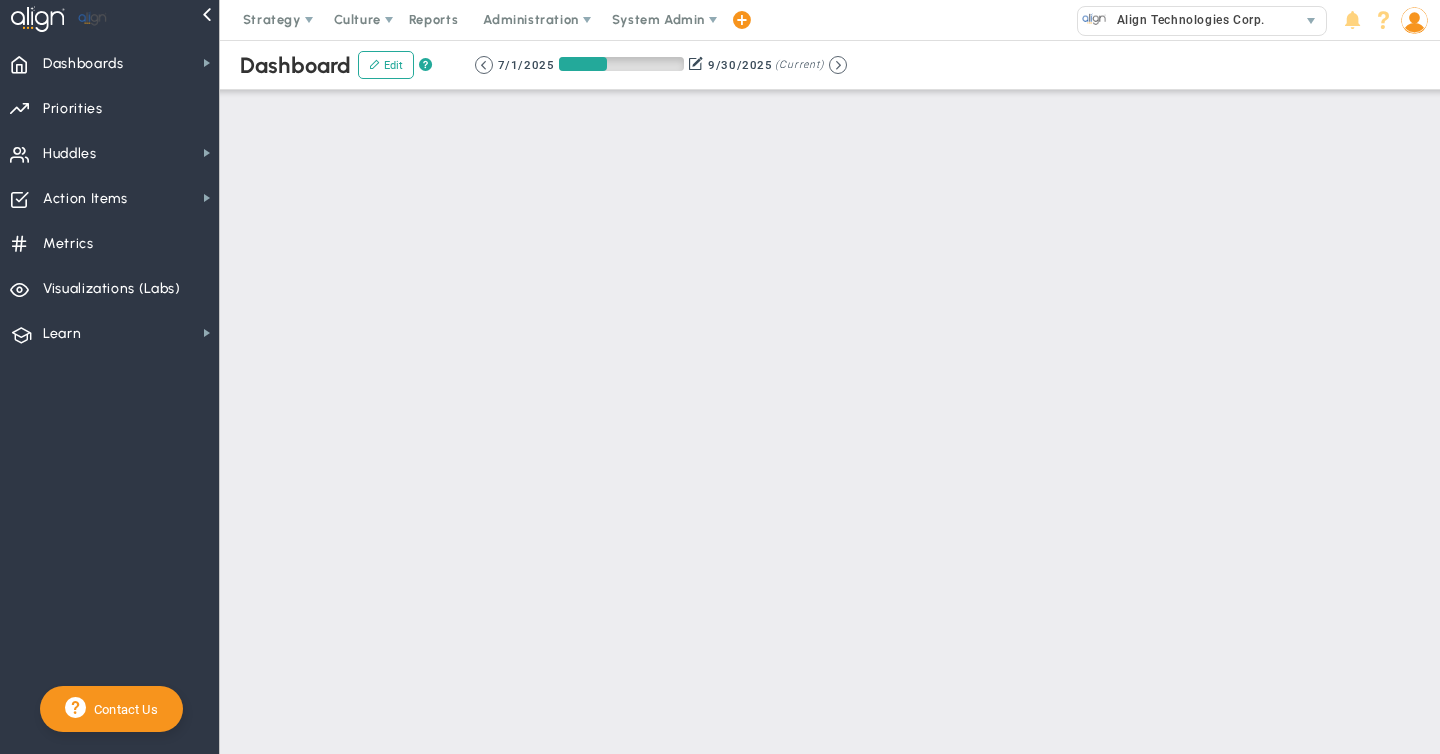 scroll, scrollTop: 0, scrollLeft: 0, axis: both 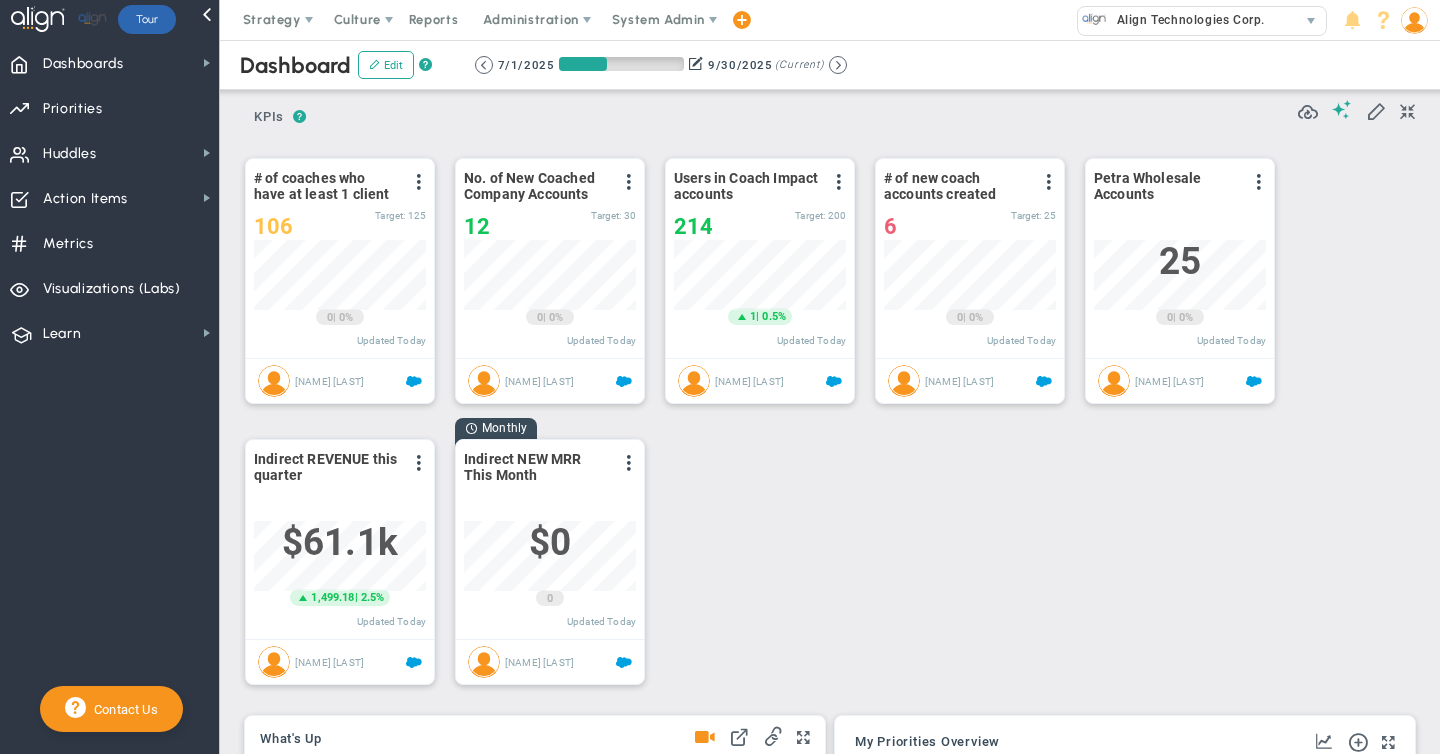 click at bounding box center [1414, 20] 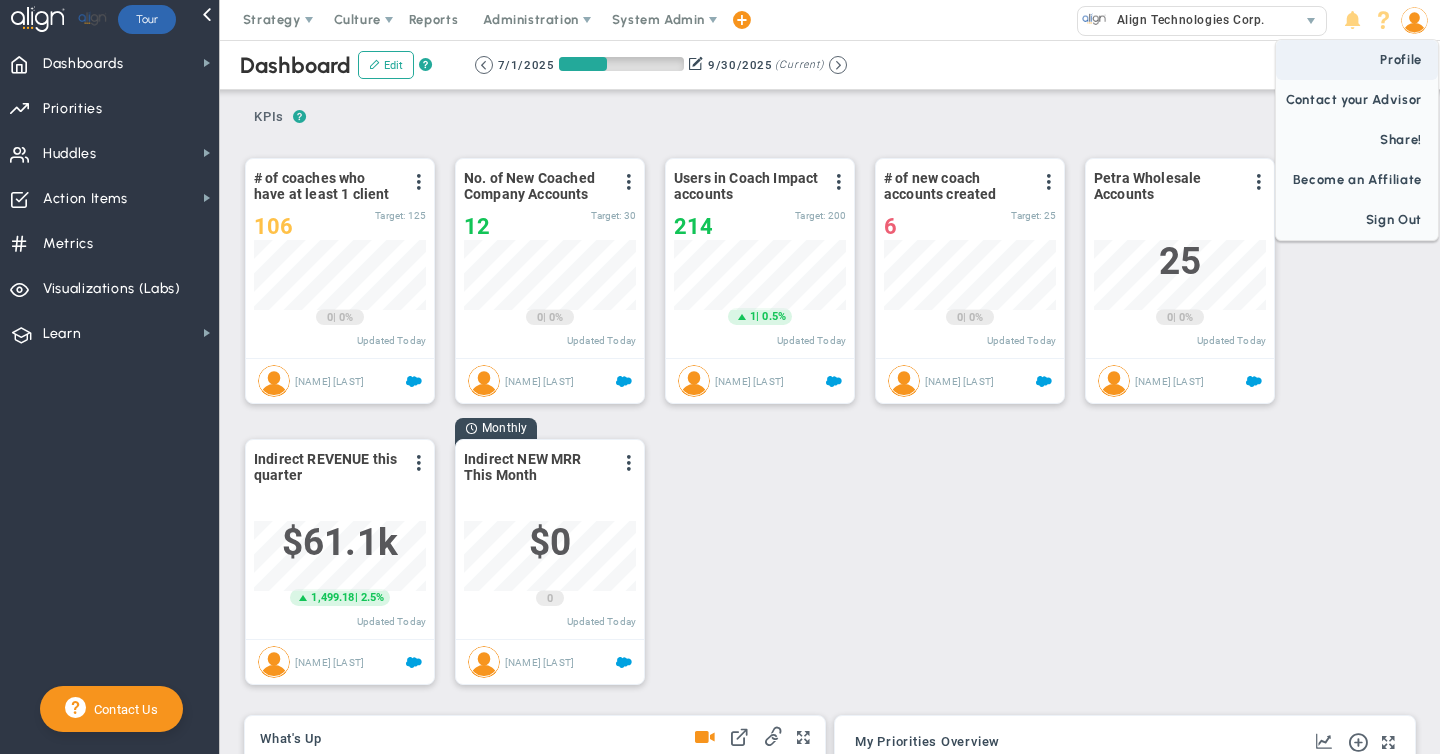 click on "Profile" at bounding box center (1357, 60) 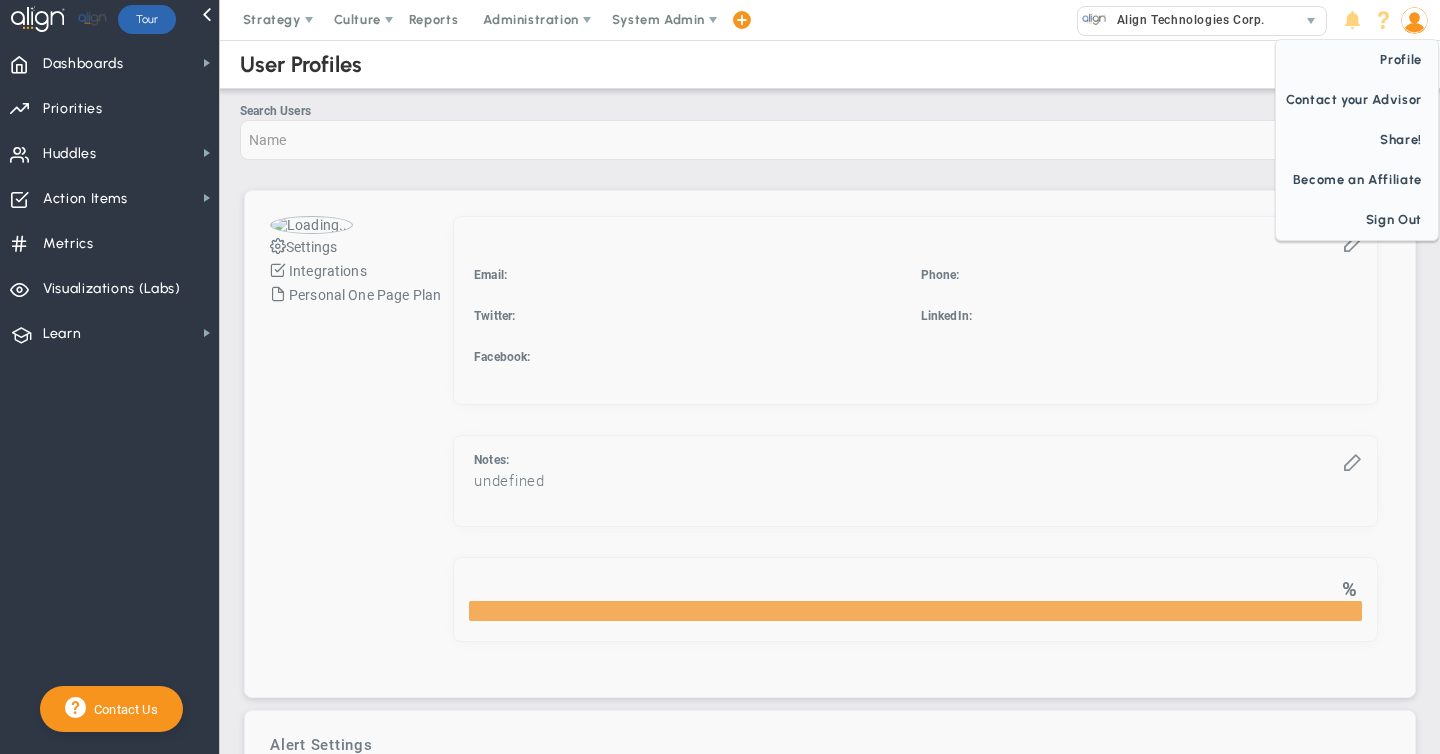 checkbox on "true" 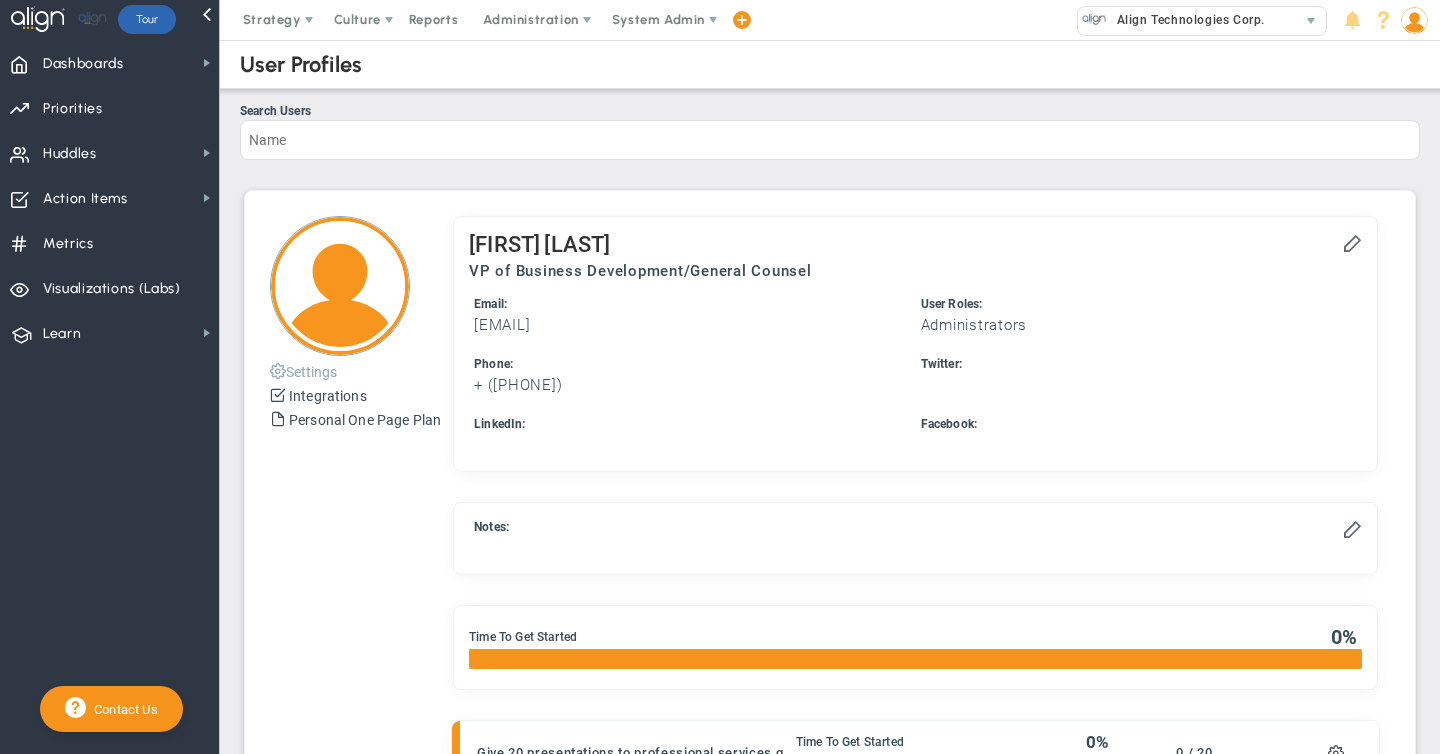 click on "Settings" at bounding box center (303, 371) 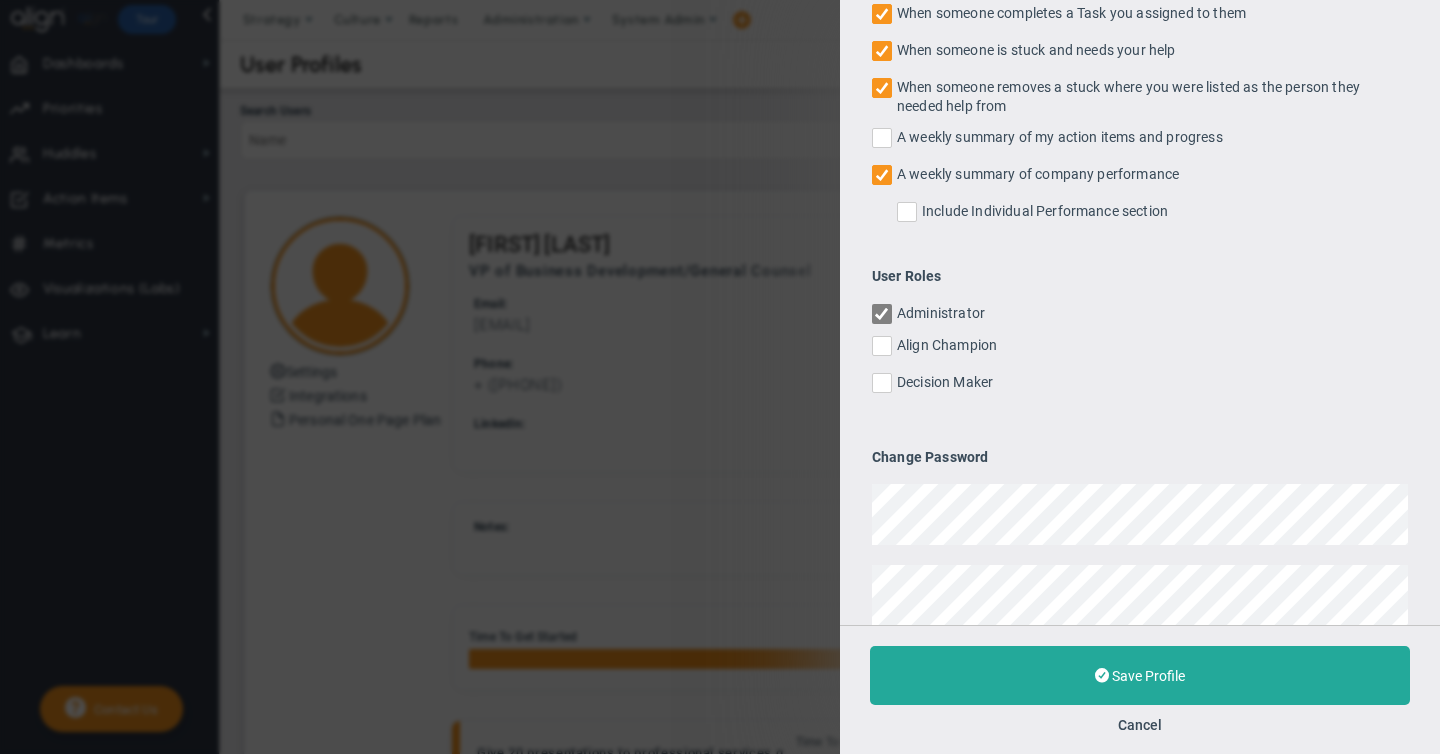 scroll, scrollTop: 304, scrollLeft: 0, axis: vertical 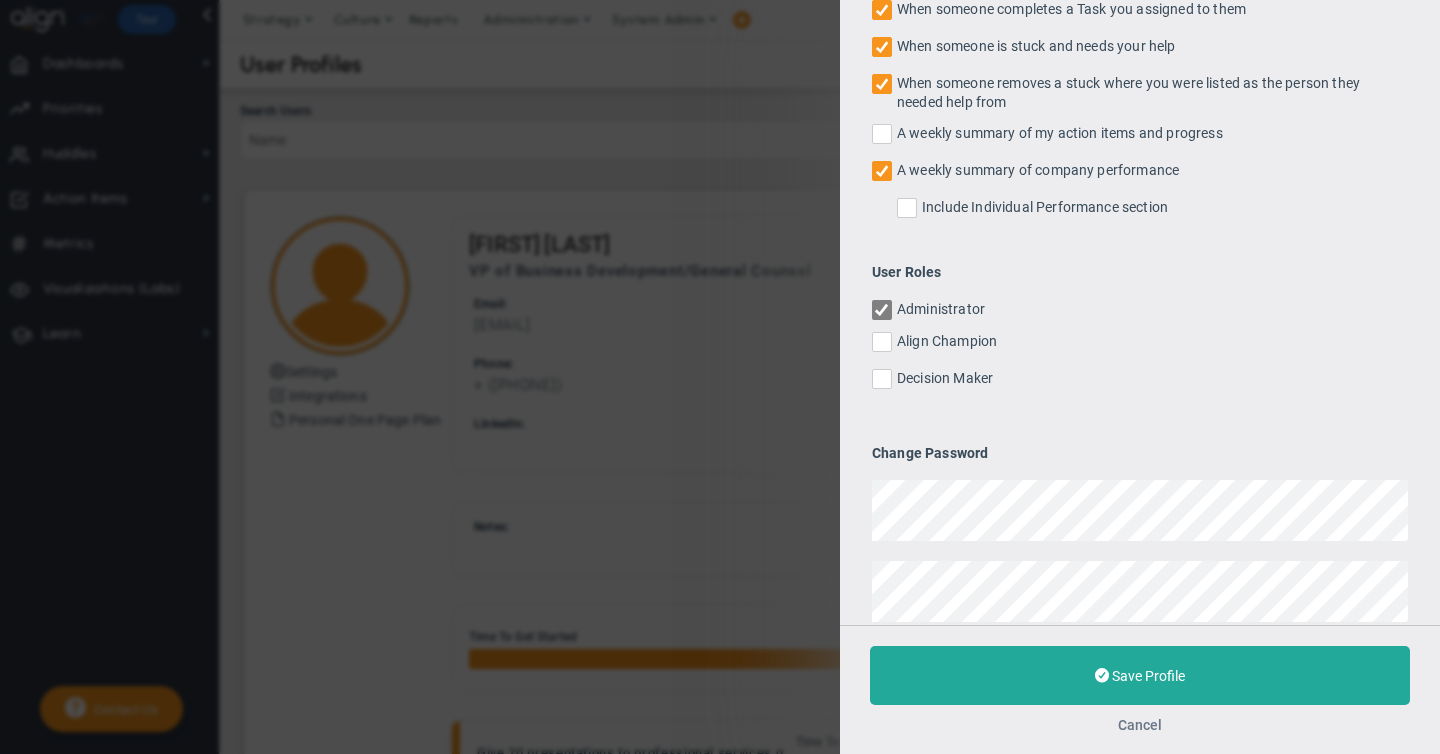 click on "Cancel" at bounding box center [1140, 725] 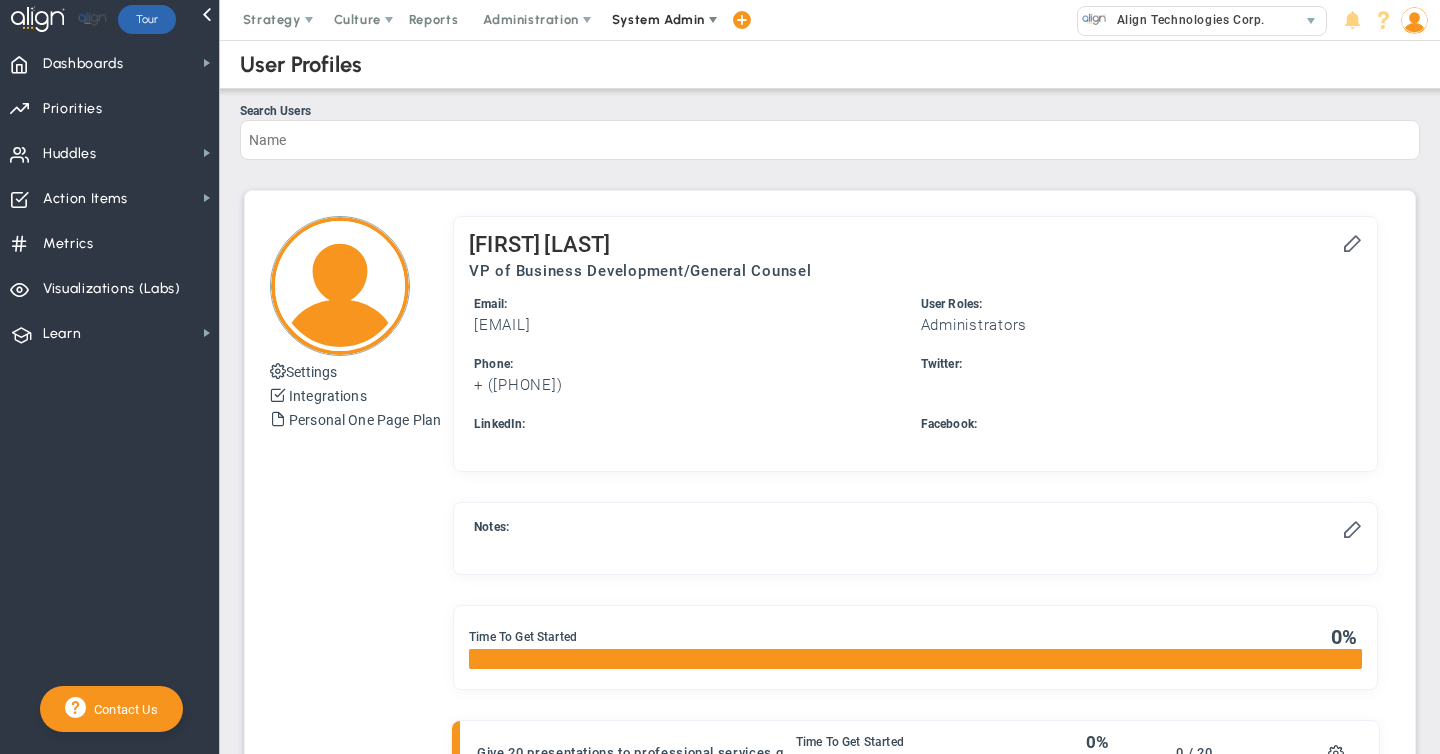 click on "System Admin" at bounding box center [658, 19] 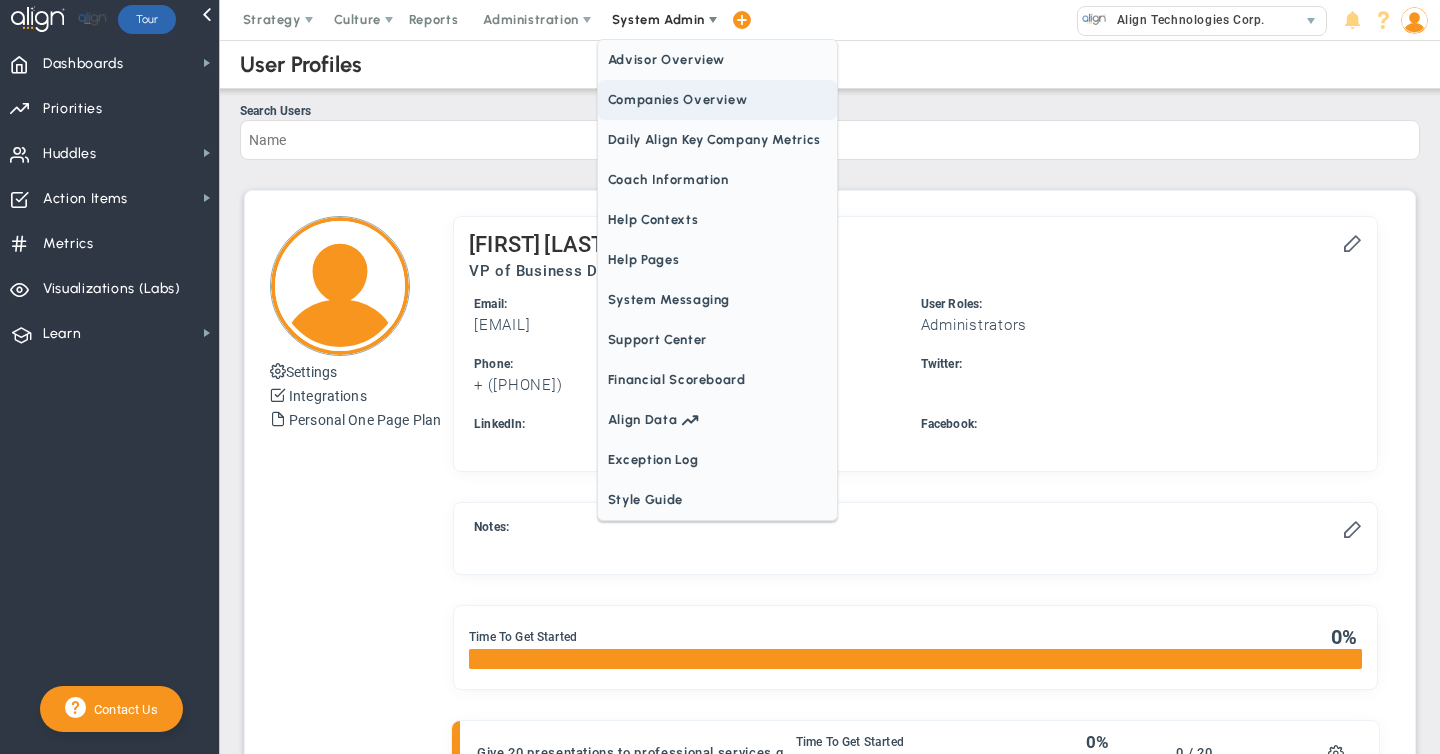 click on "Companies Overview" at bounding box center [717, 100] 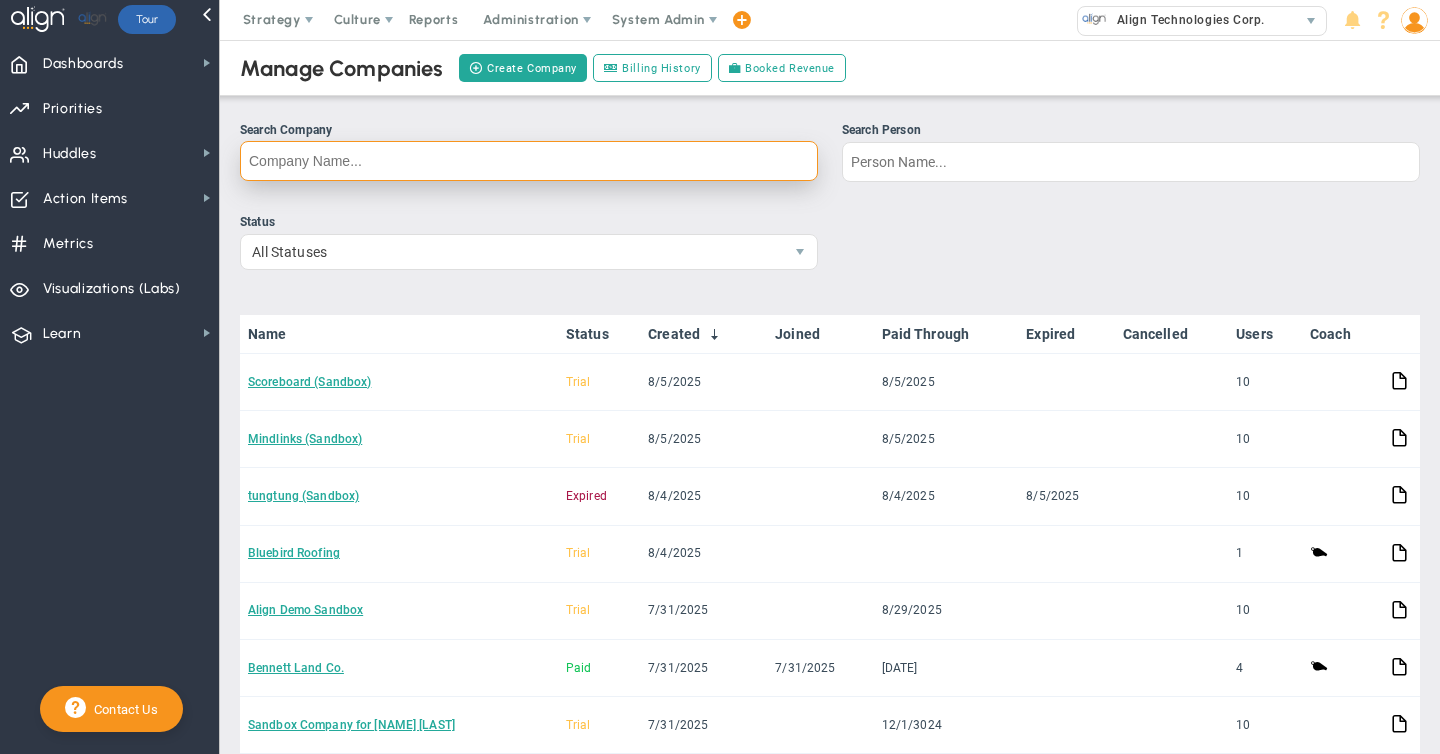 click on "Search Company" at bounding box center (529, 161) 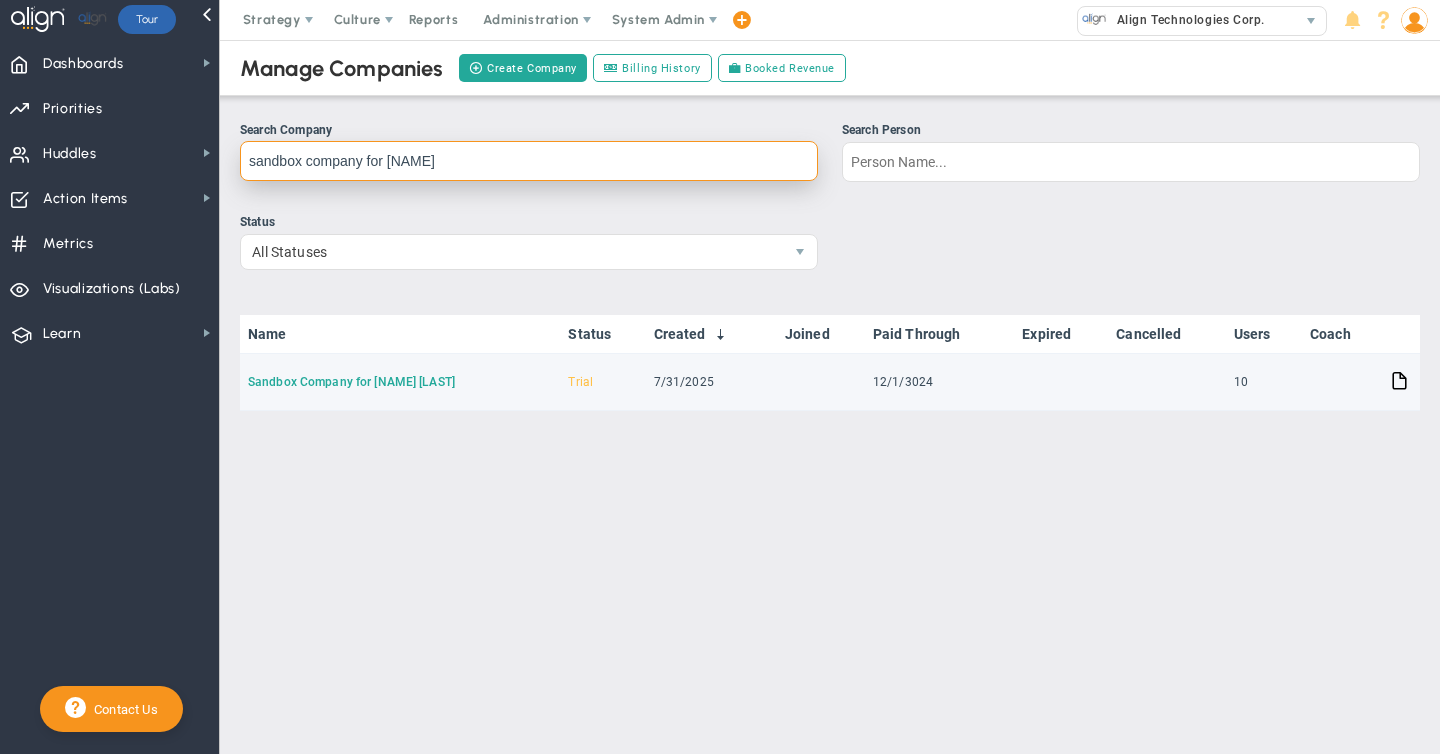 type on "sandbox company for [NAME]" 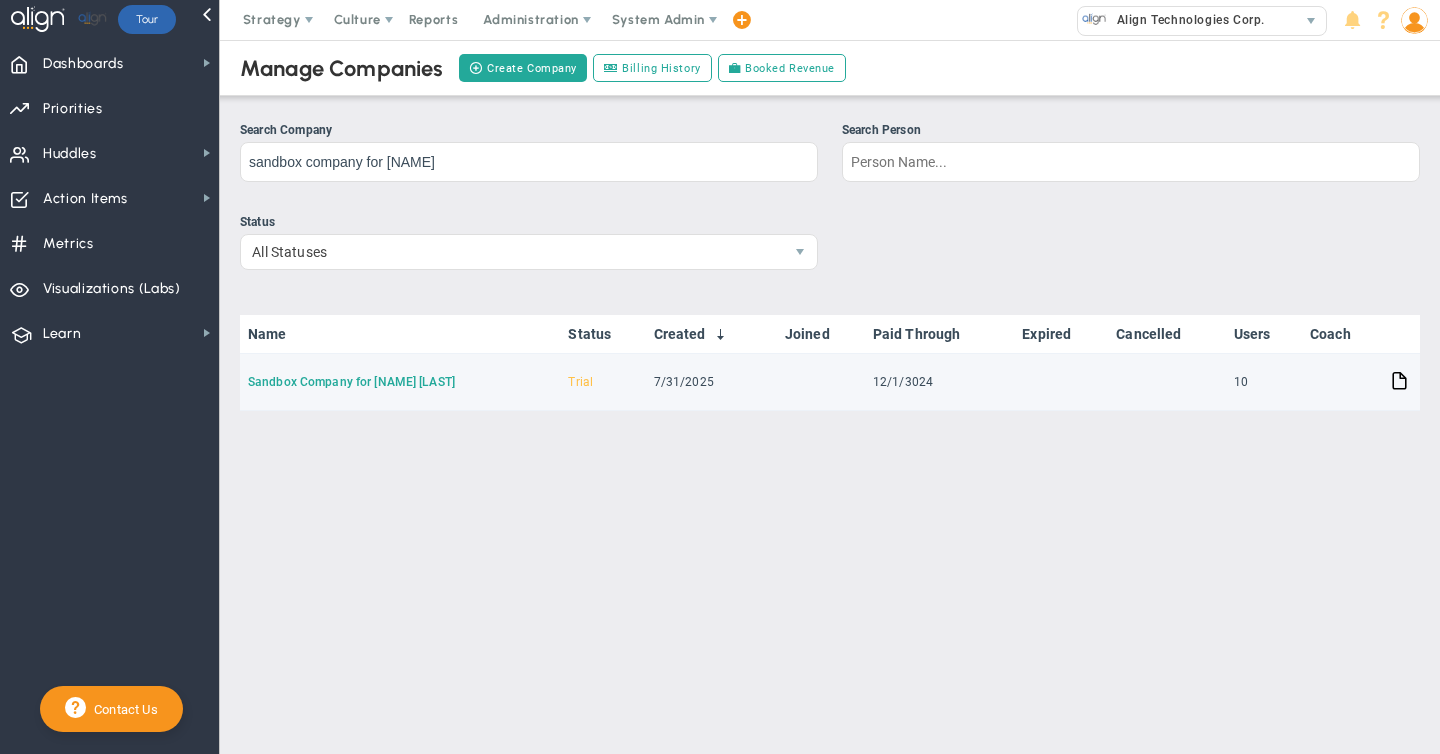 click on "Sandbox Company for [NAME] [LAST]" 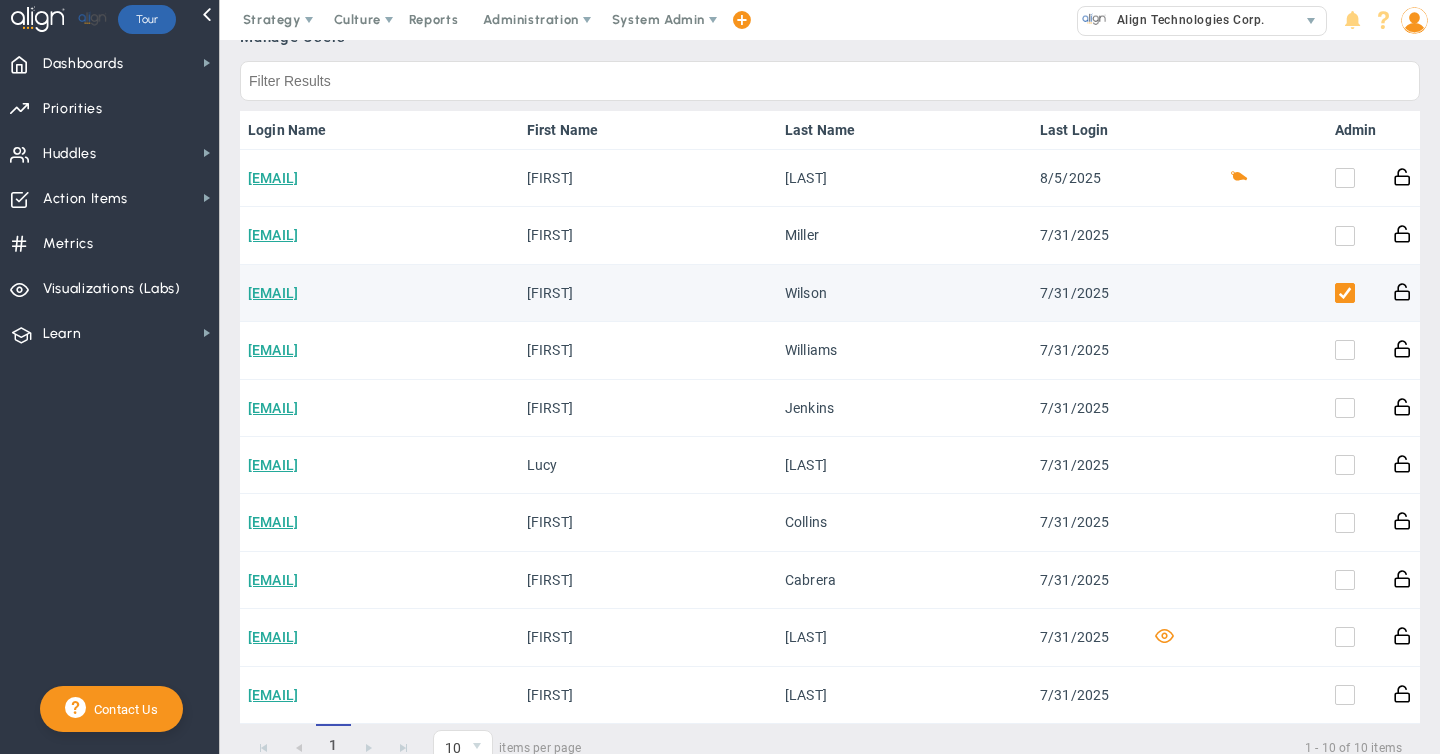 scroll, scrollTop: 877, scrollLeft: 0, axis: vertical 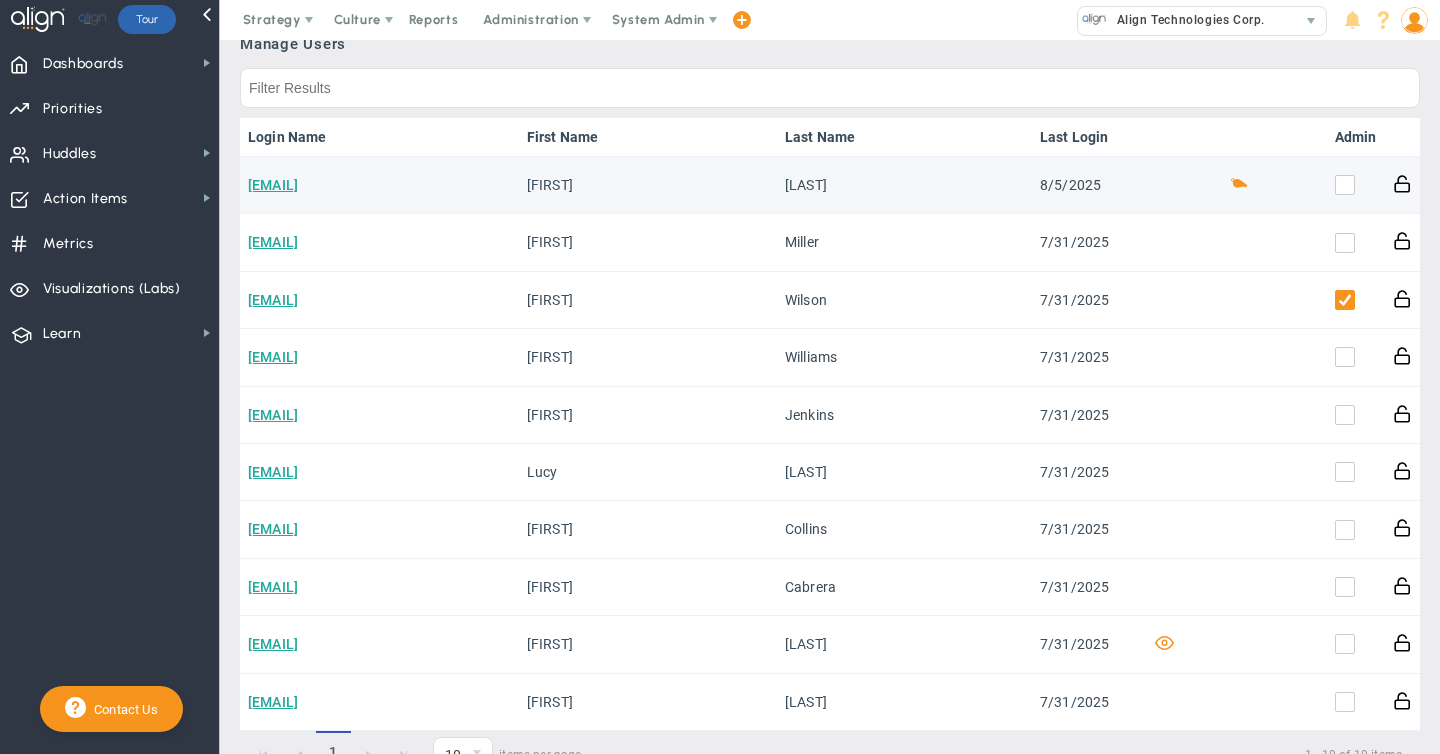 click 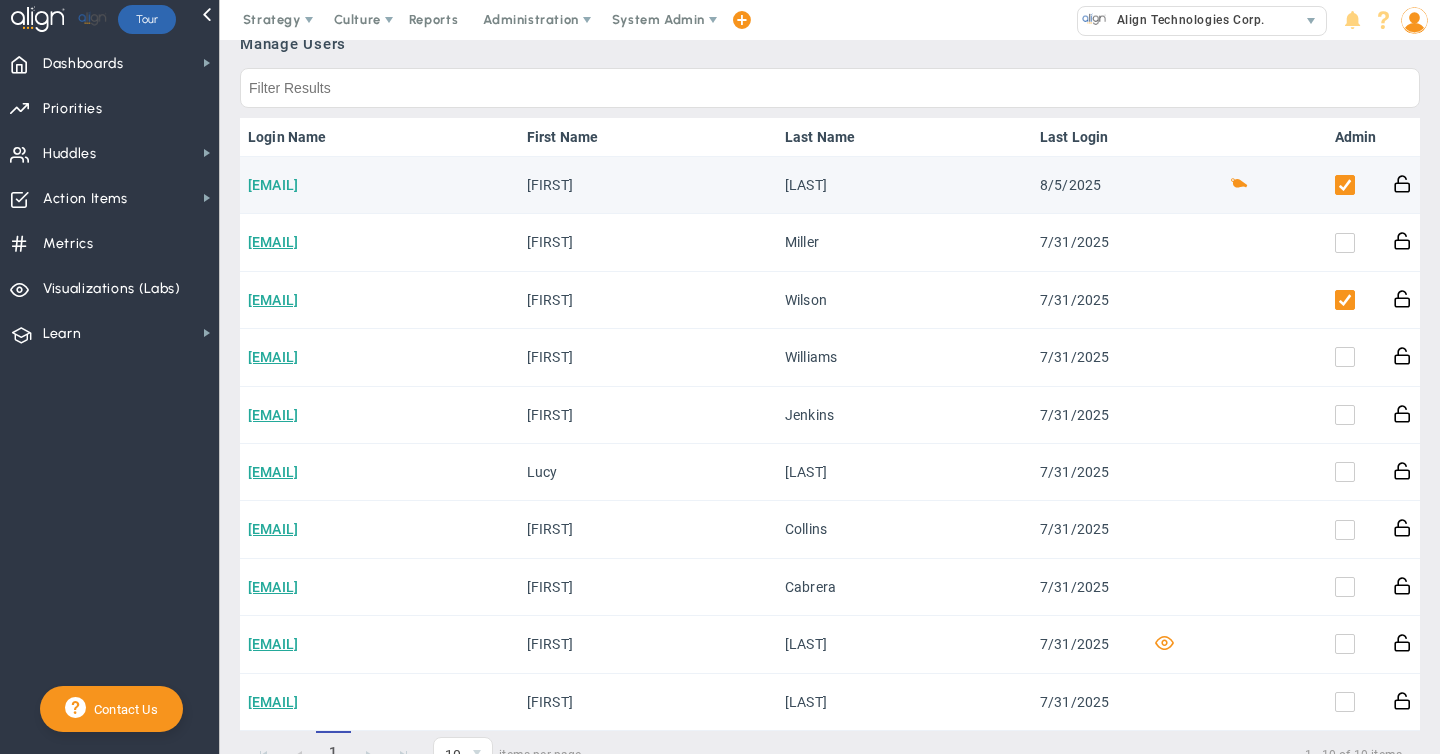 click on "[EMAIL]" 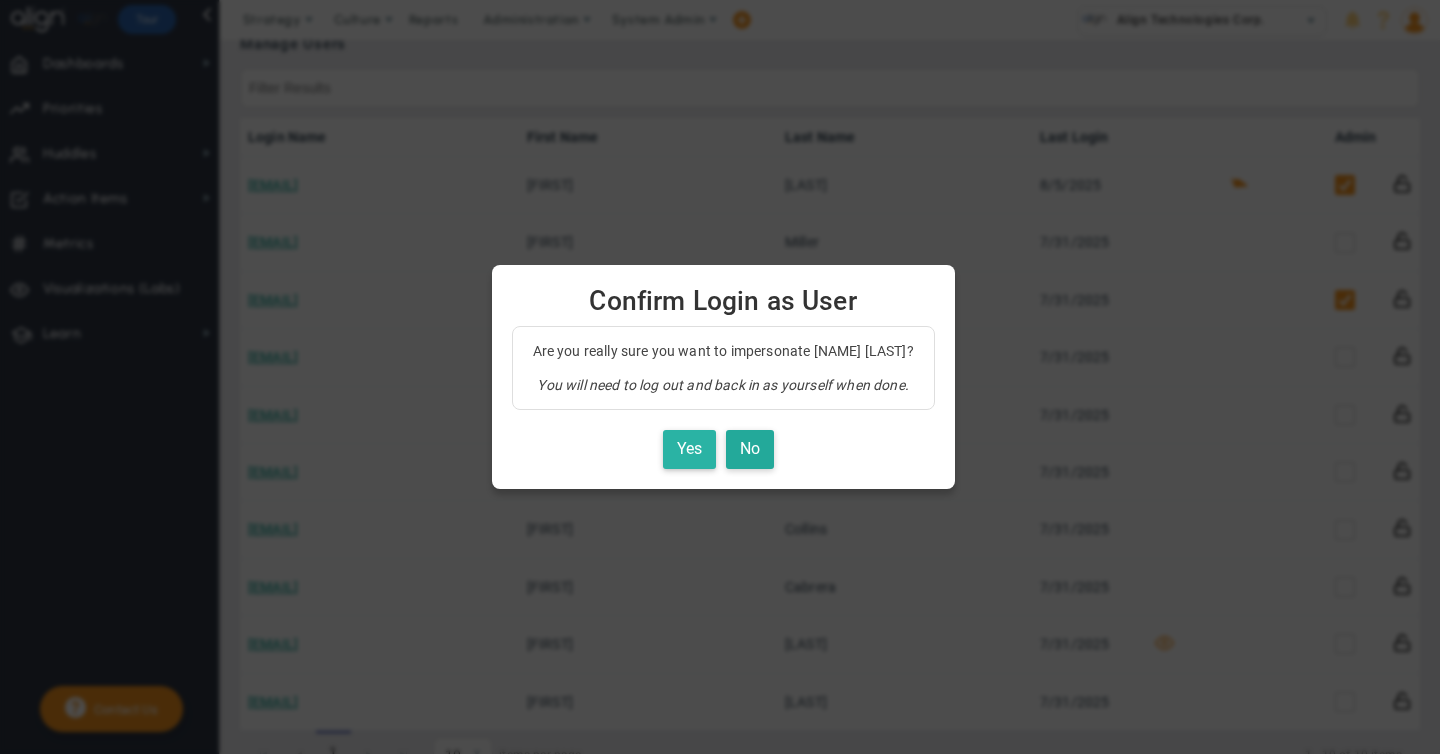 click on "Yes" at bounding box center (689, 449) 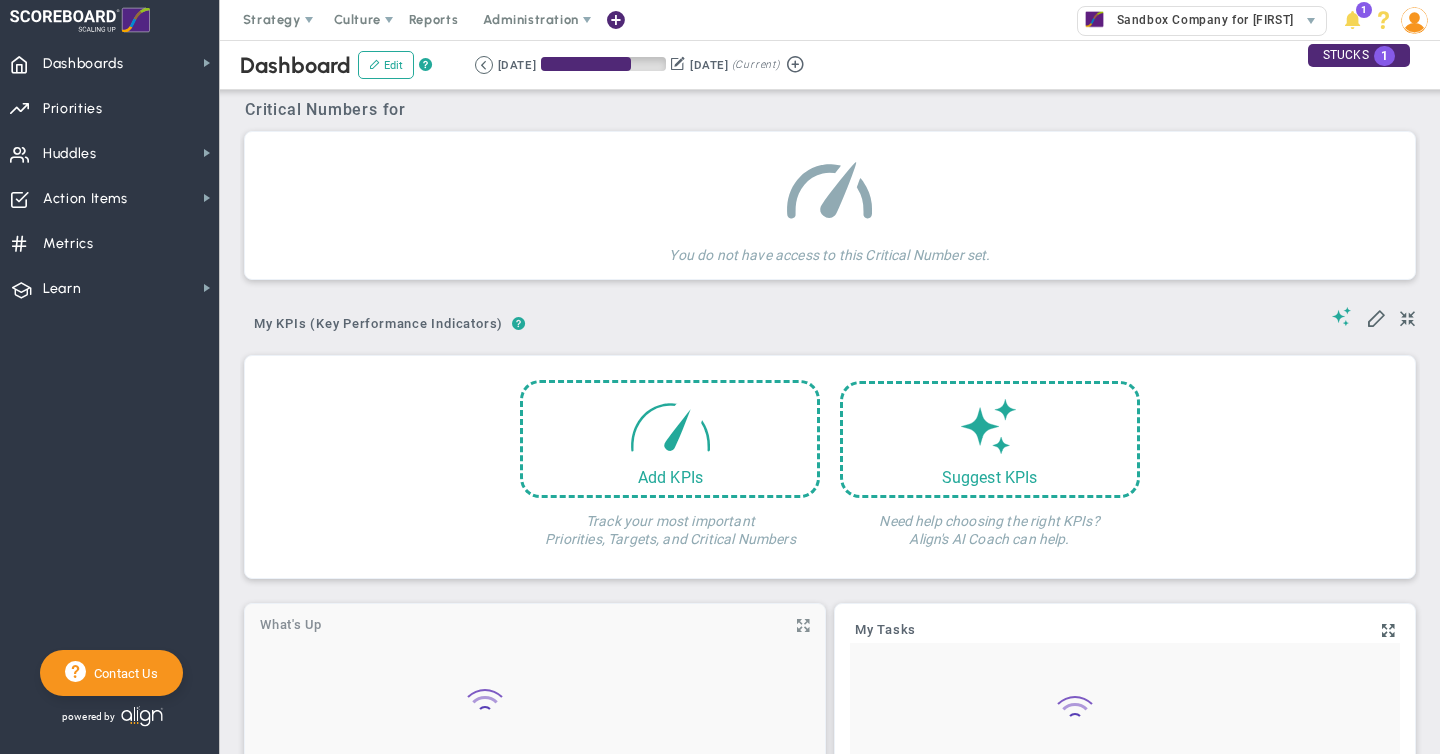 scroll, scrollTop: 0, scrollLeft: 0, axis: both 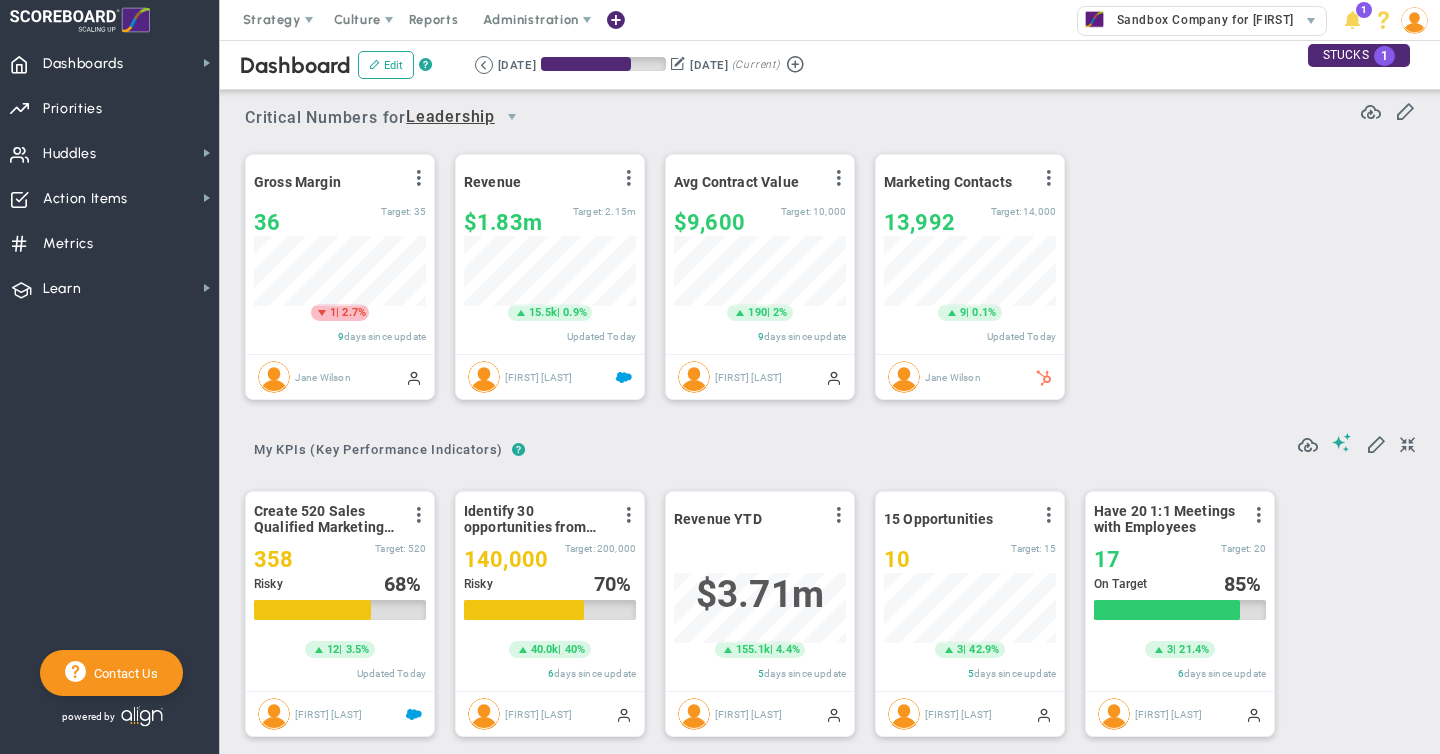 click at bounding box center (1414, 20) 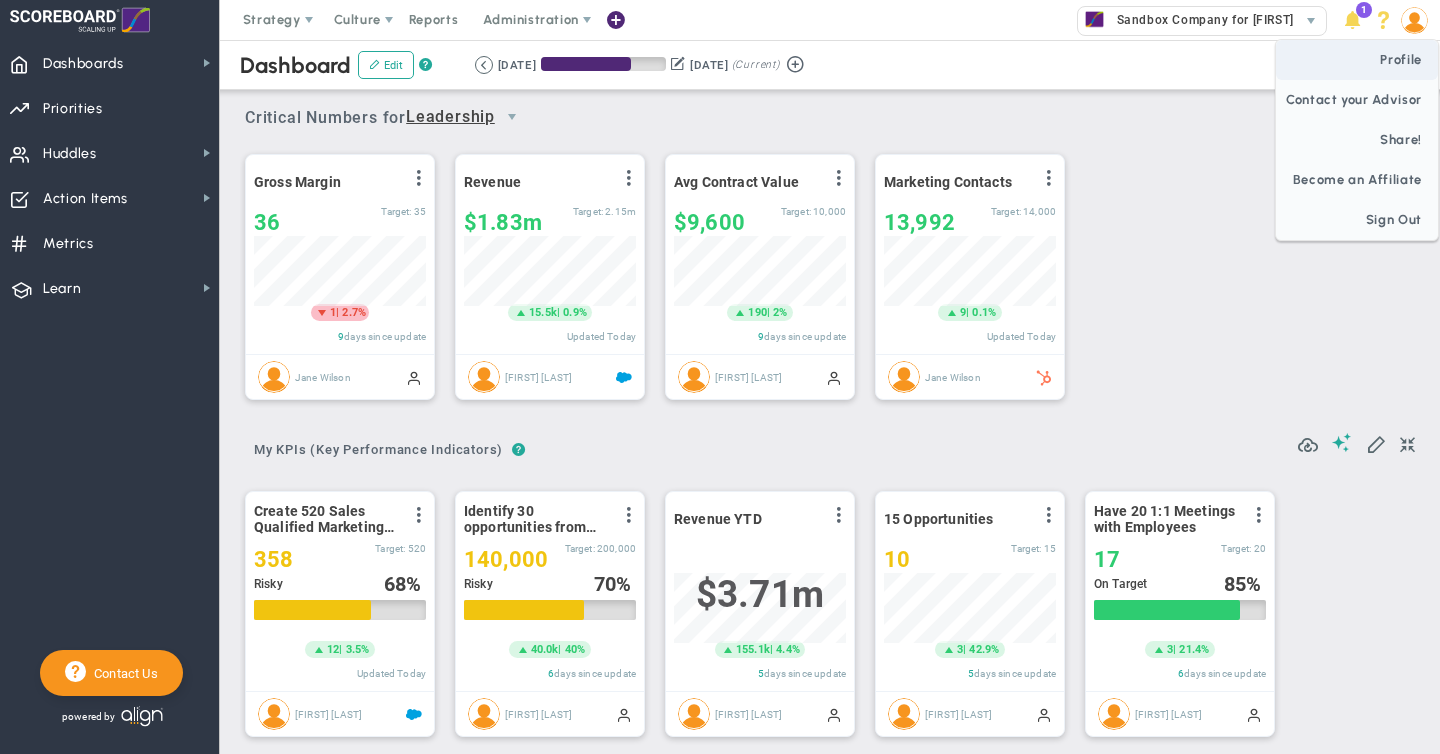 click on "Profile" at bounding box center (1357, 60) 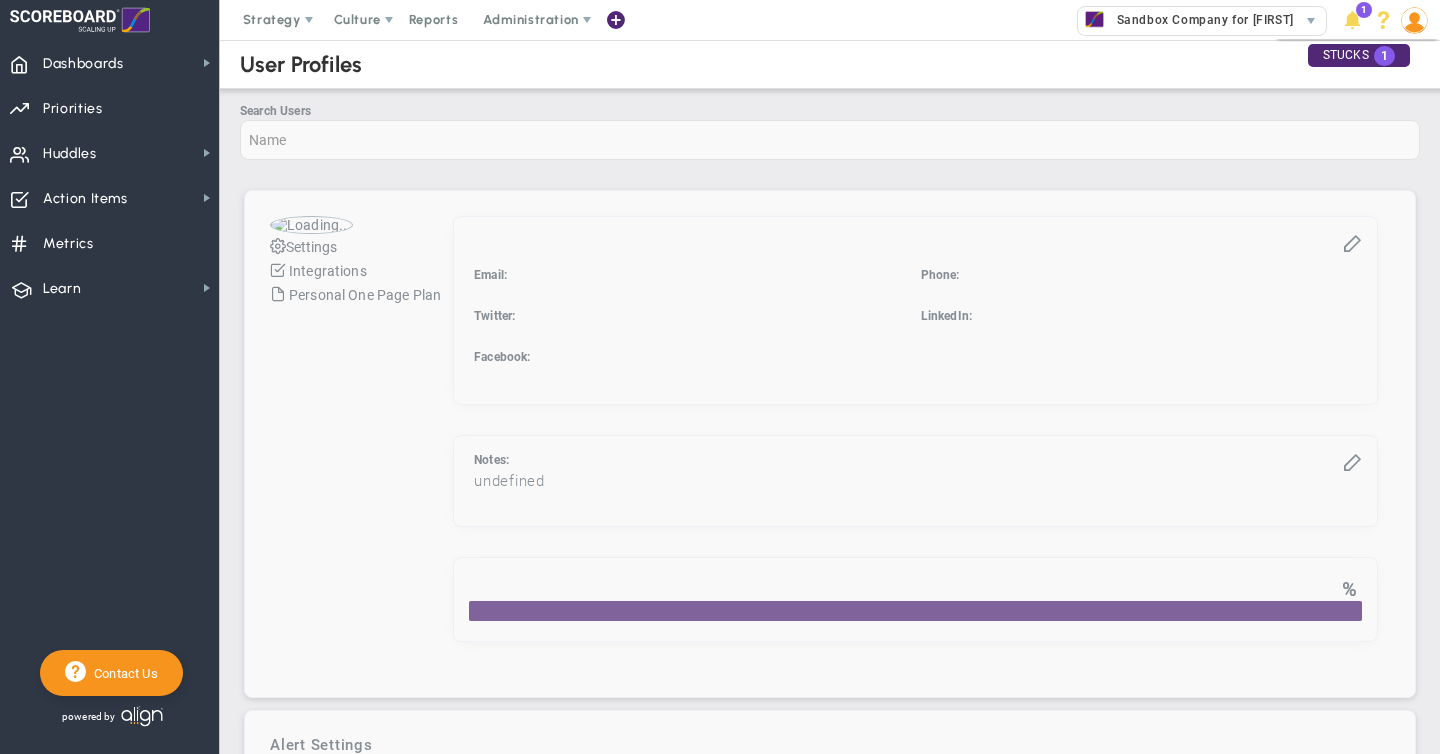 checkbox on "true" 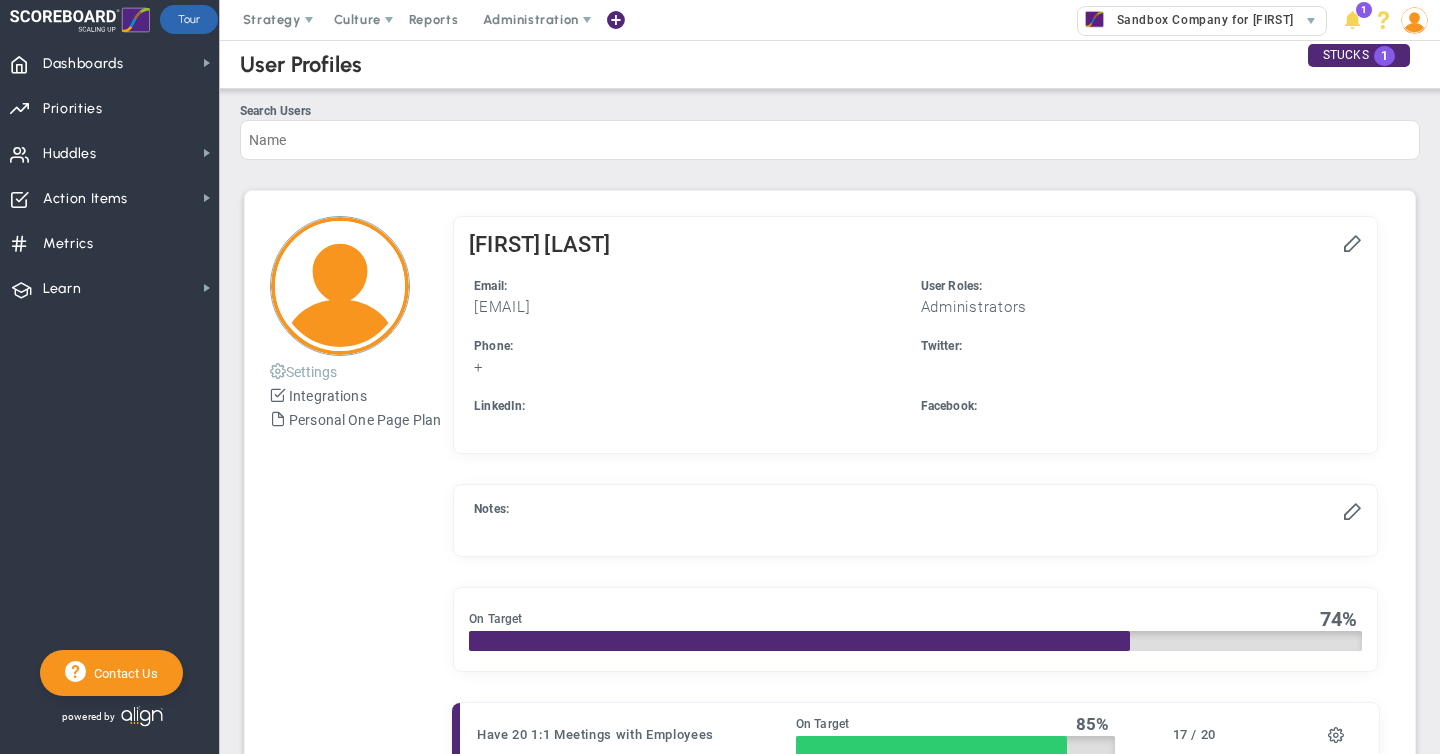 click on "Settings" at bounding box center (303, 371) 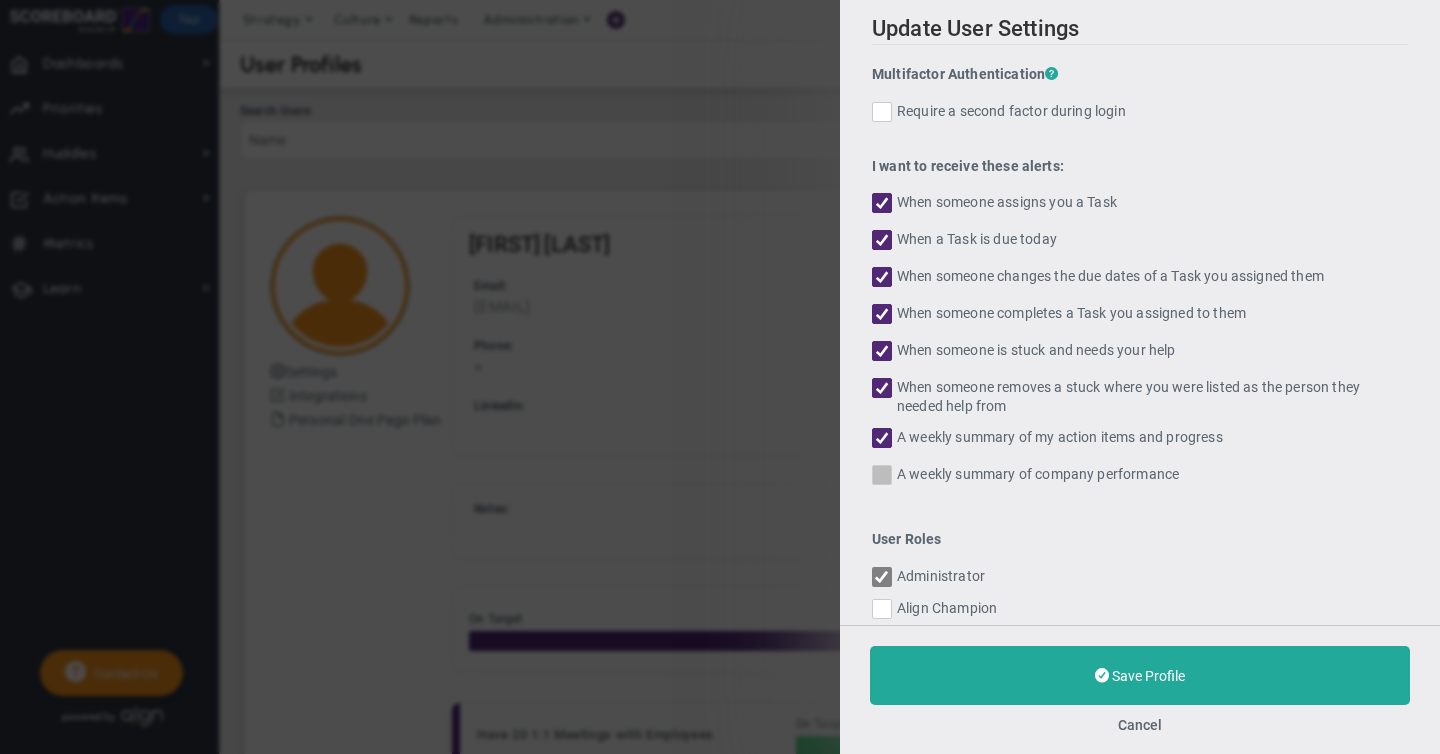 click on "A weekly summary of company performance" at bounding box center (883, 479) 